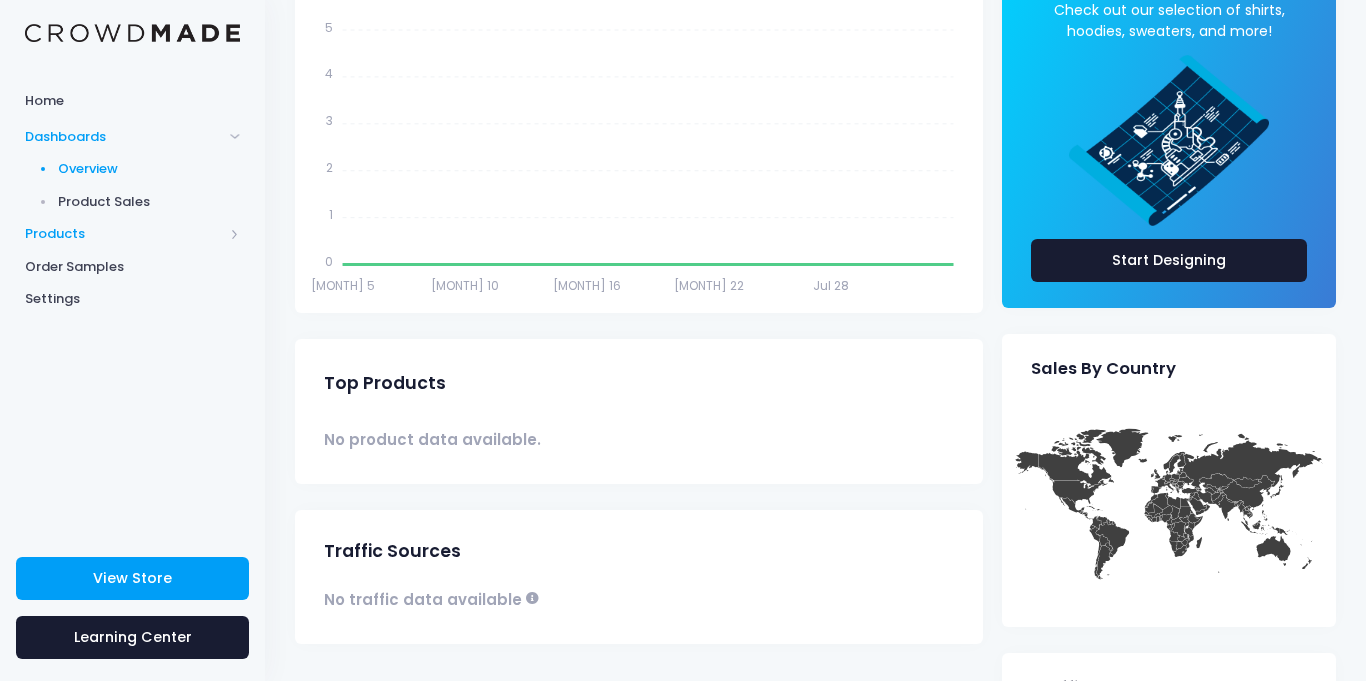 scroll, scrollTop: 503, scrollLeft: 0, axis: vertical 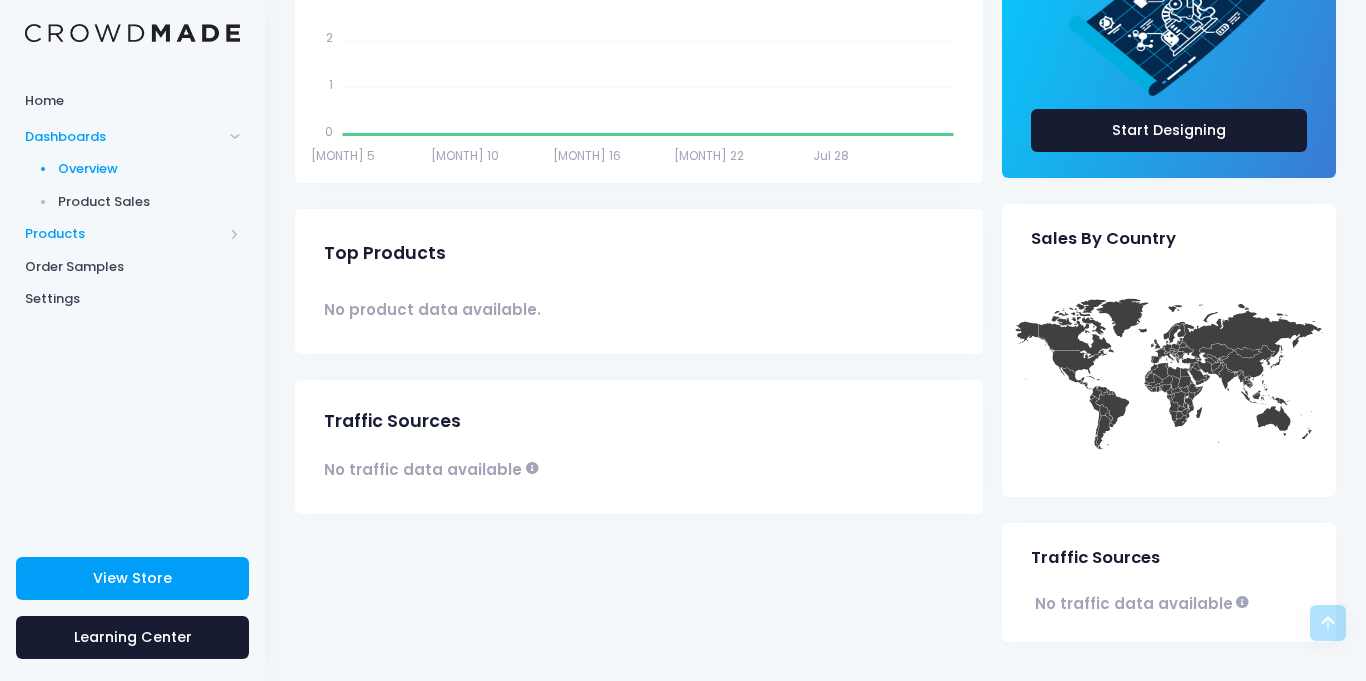 click on "Products" at bounding box center [124, 234] 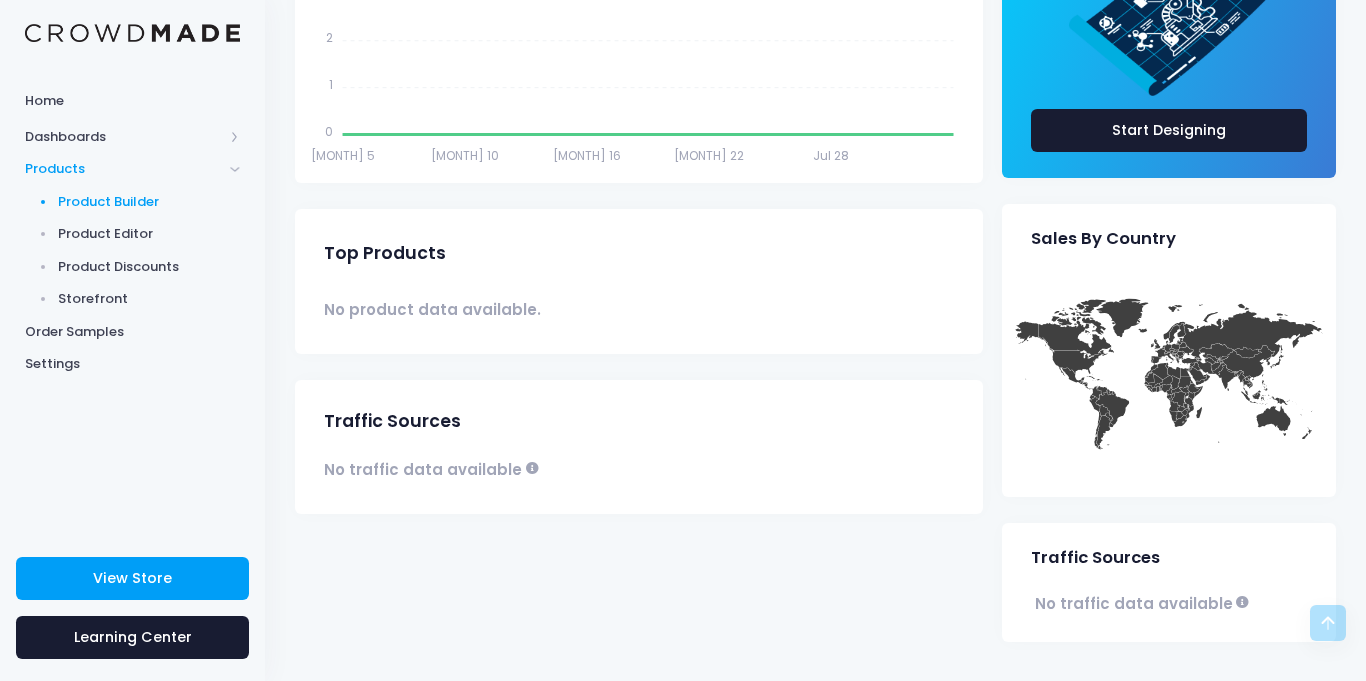 click on "Product Builder" at bounding box center (149, 202) 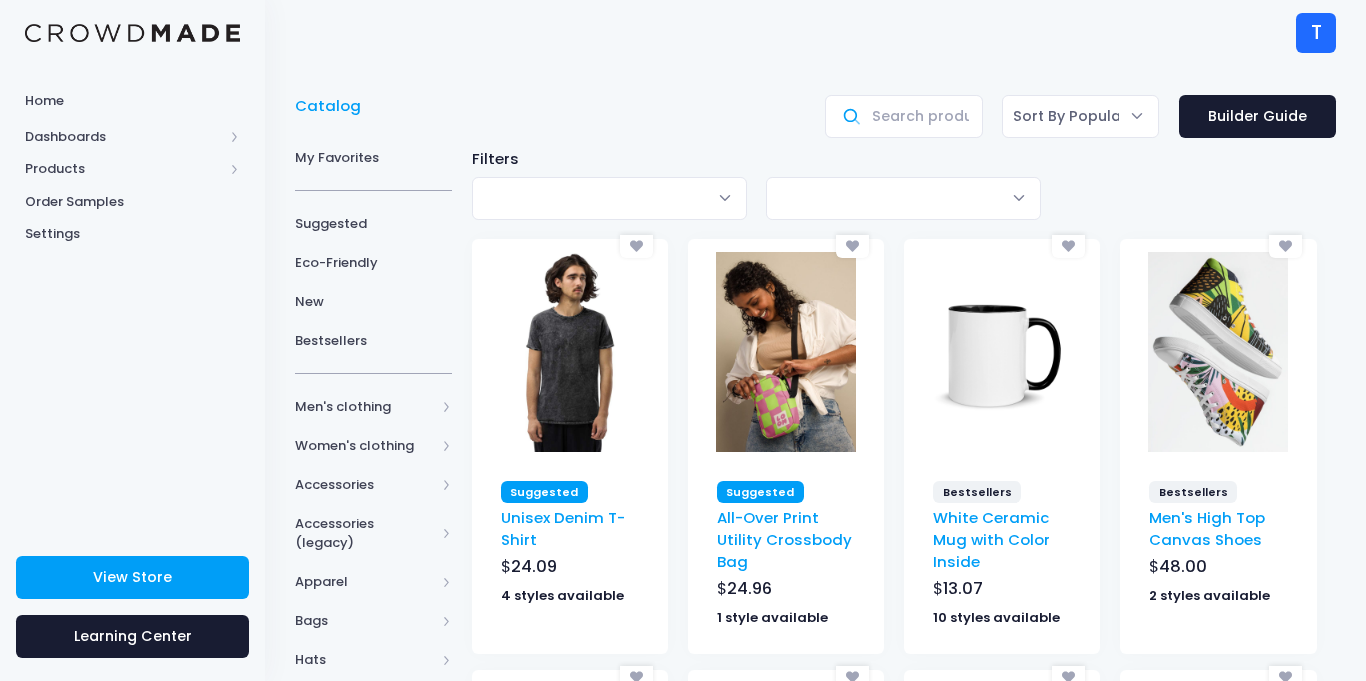 scroll, scrollTop: 0, scrollLeft: 0, axis: both 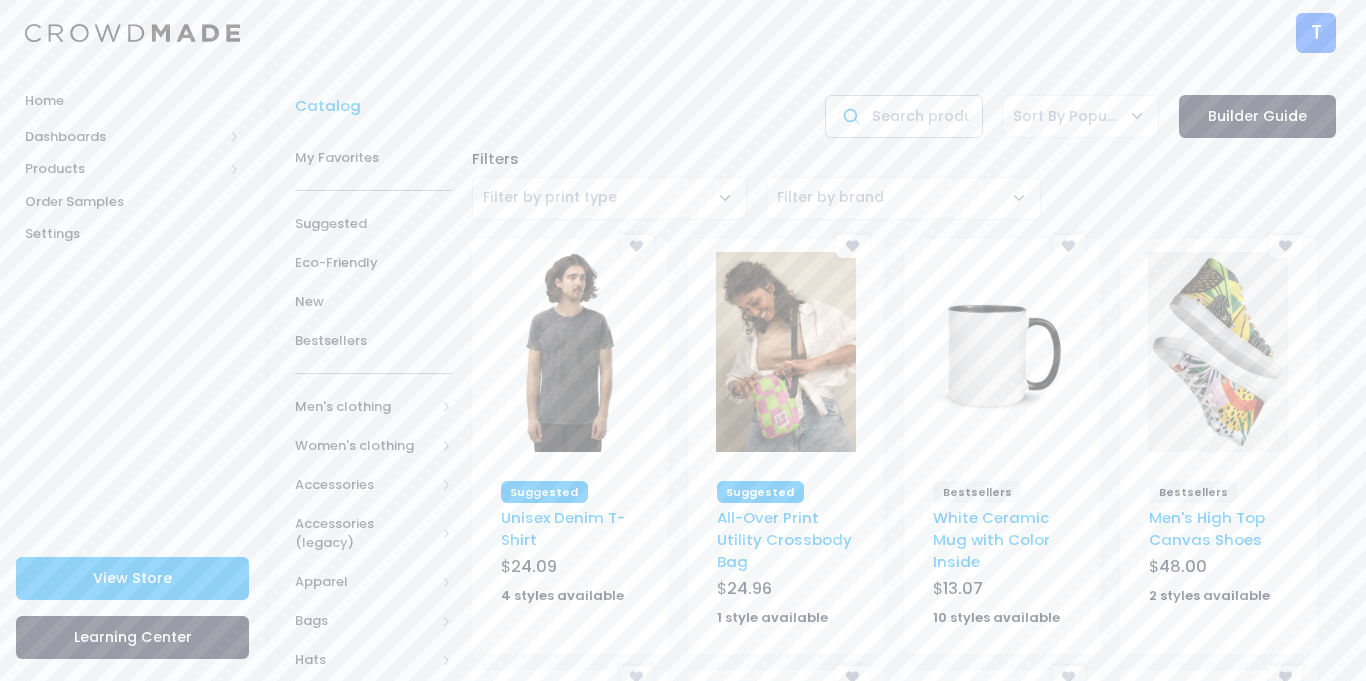click at bounding box center [903, 116] 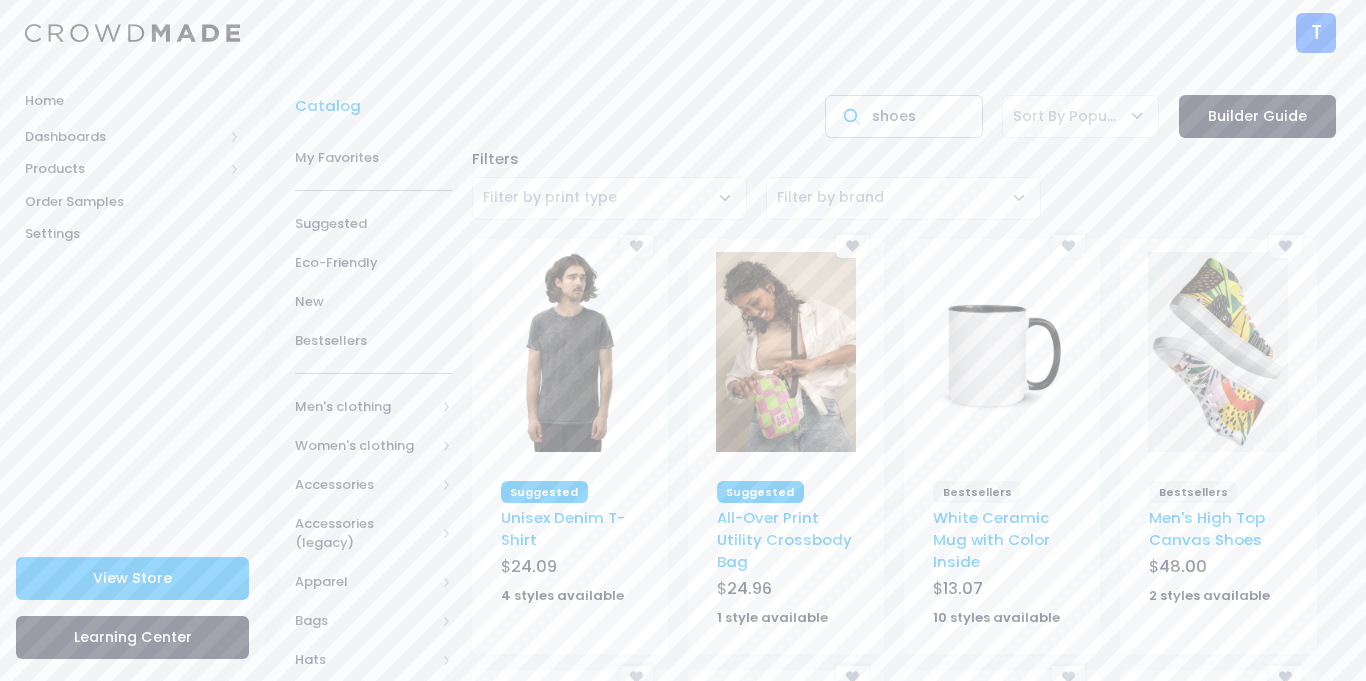 type on "shoes" 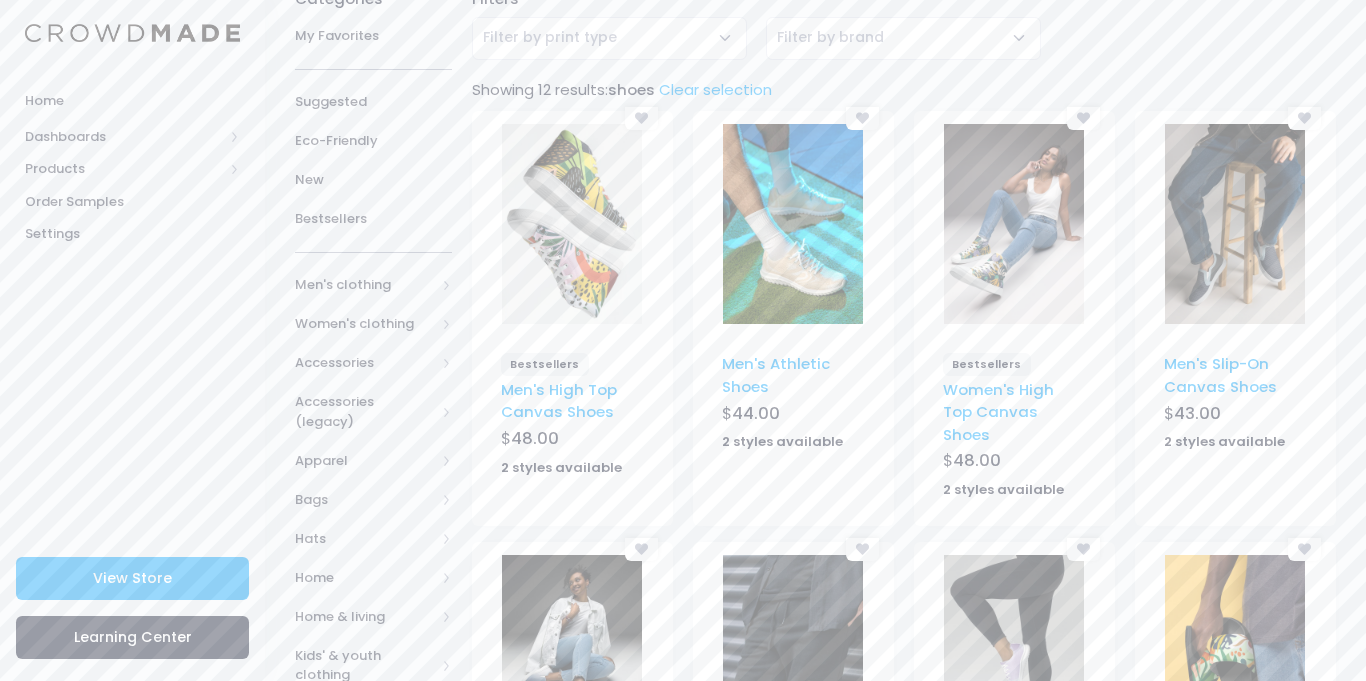 scroll, scrollTop: 156, scrollLeft: 0, axis: vertical 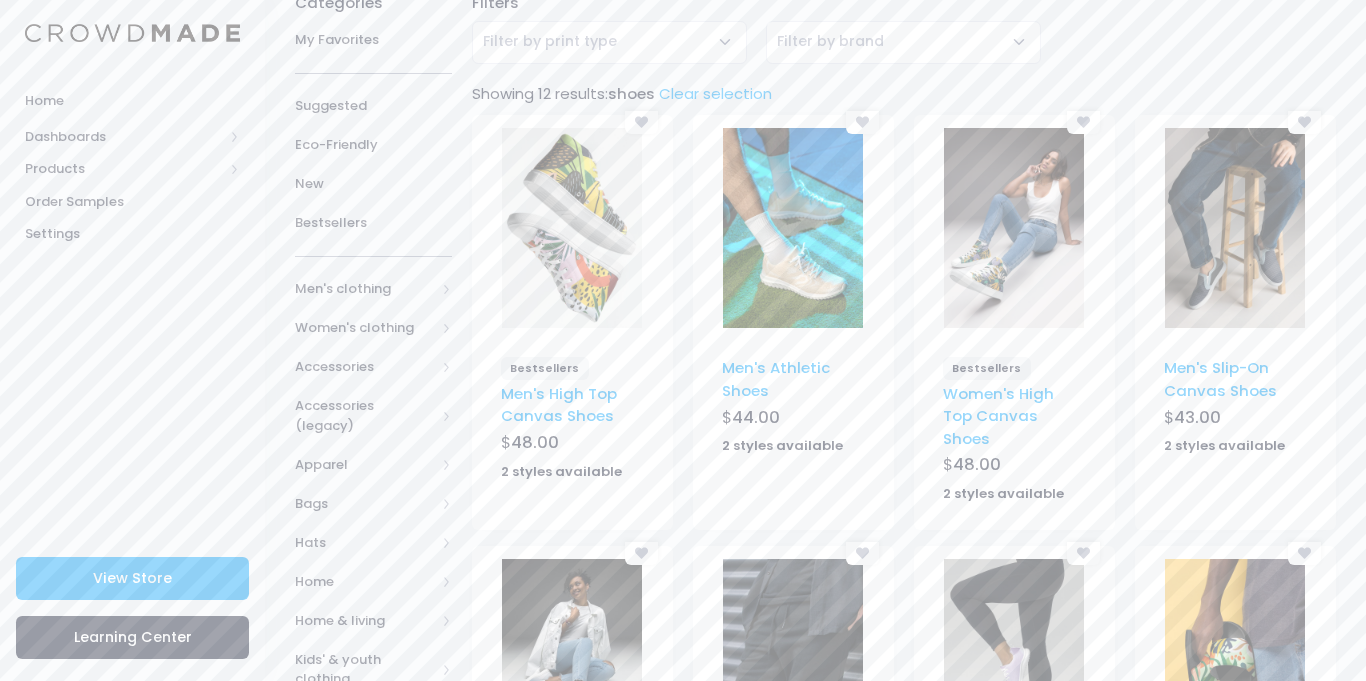click at bounding box center (793, 228) 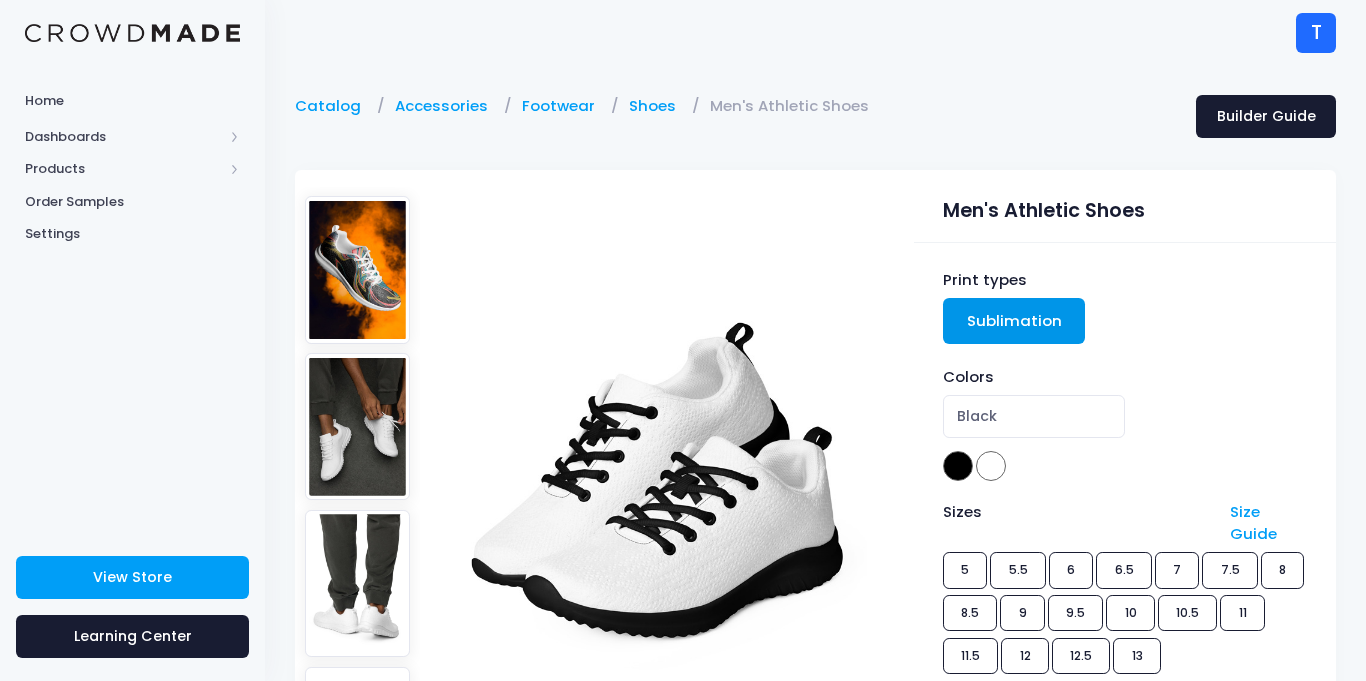 scroll, scrollTop: 0, scrollLeft: 0, axis: both 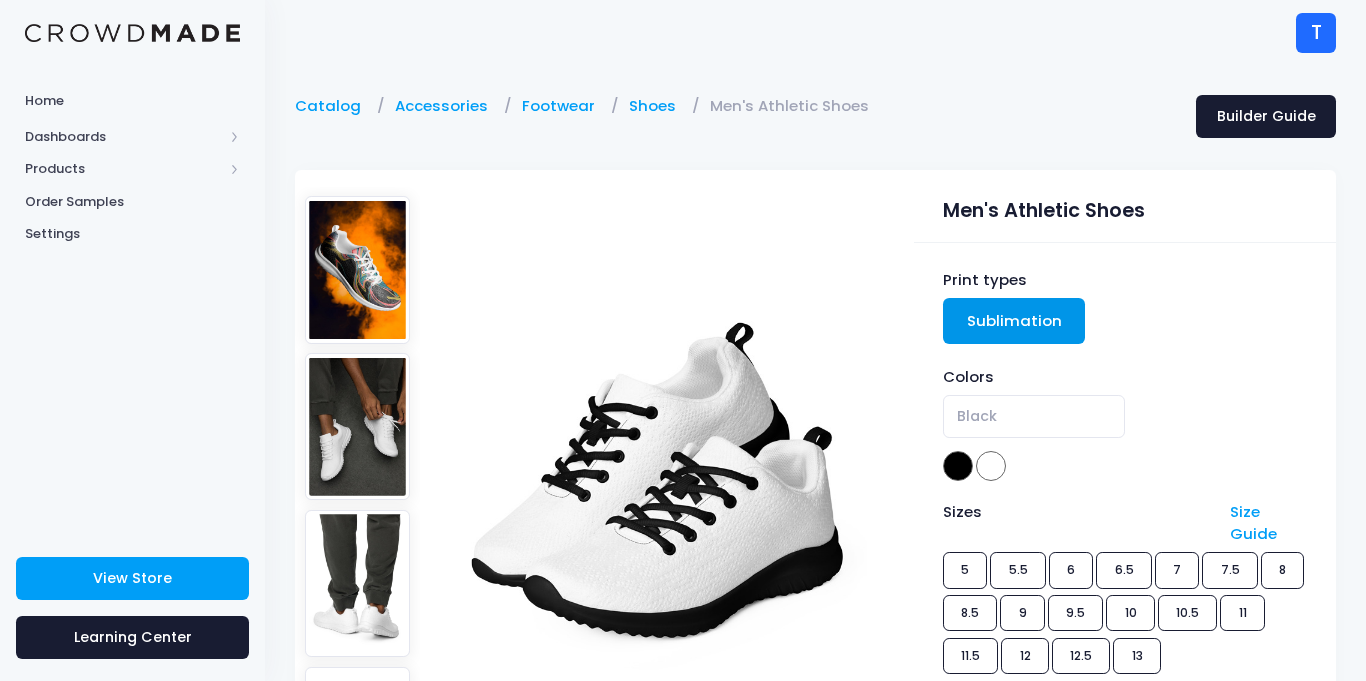 click at bounding box center [958, 466] 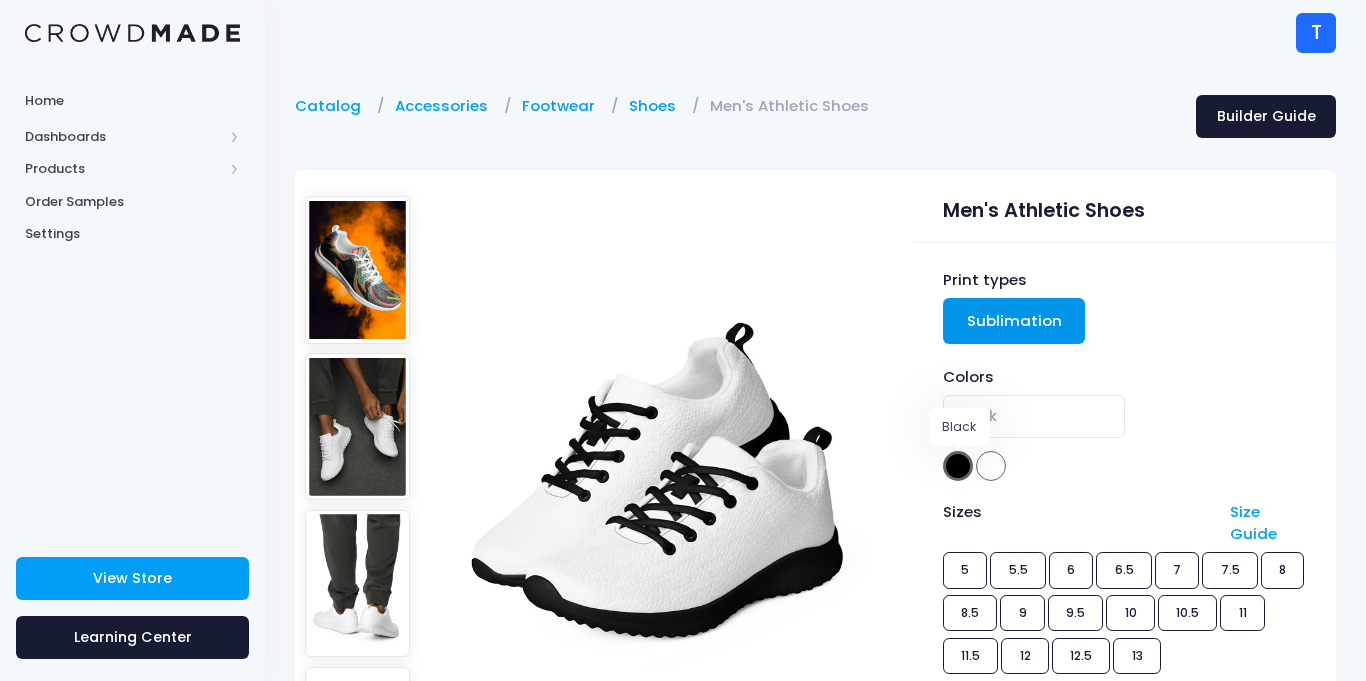 click at bounding box center (958, 466) 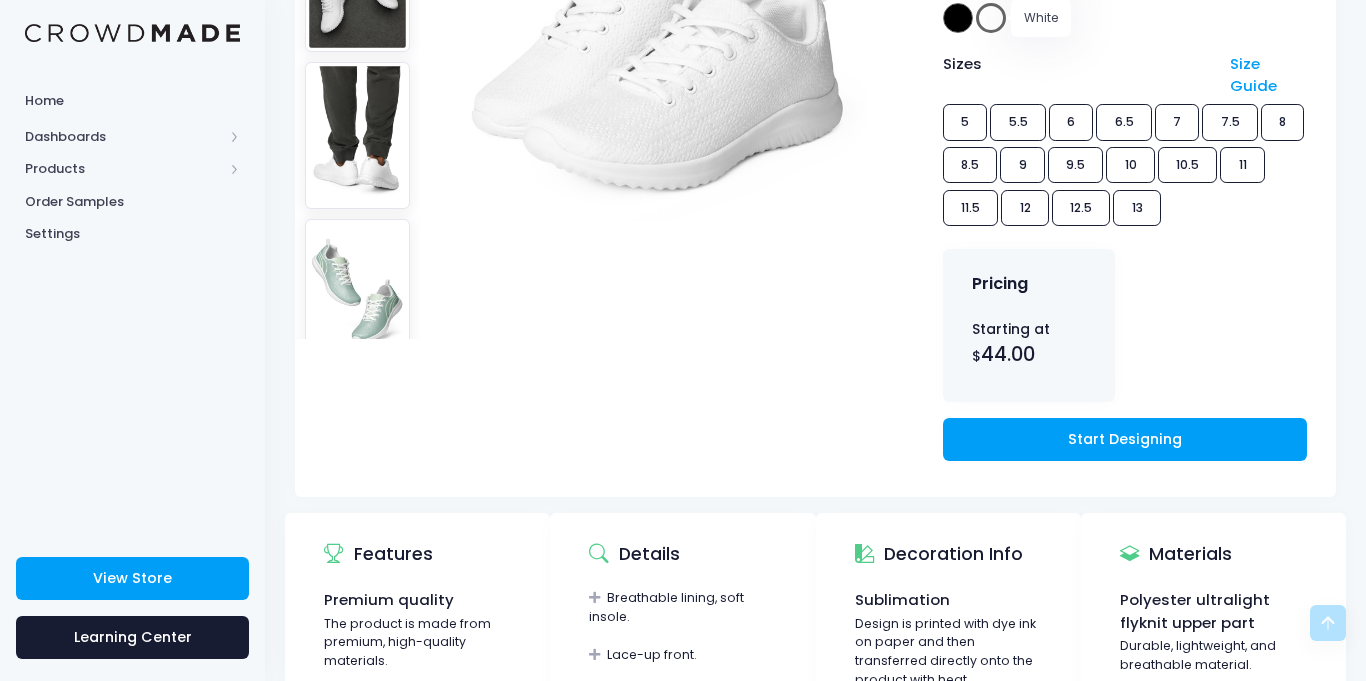 scroll, scrollTop: 454, scrollLeft: 0, axis: vertical 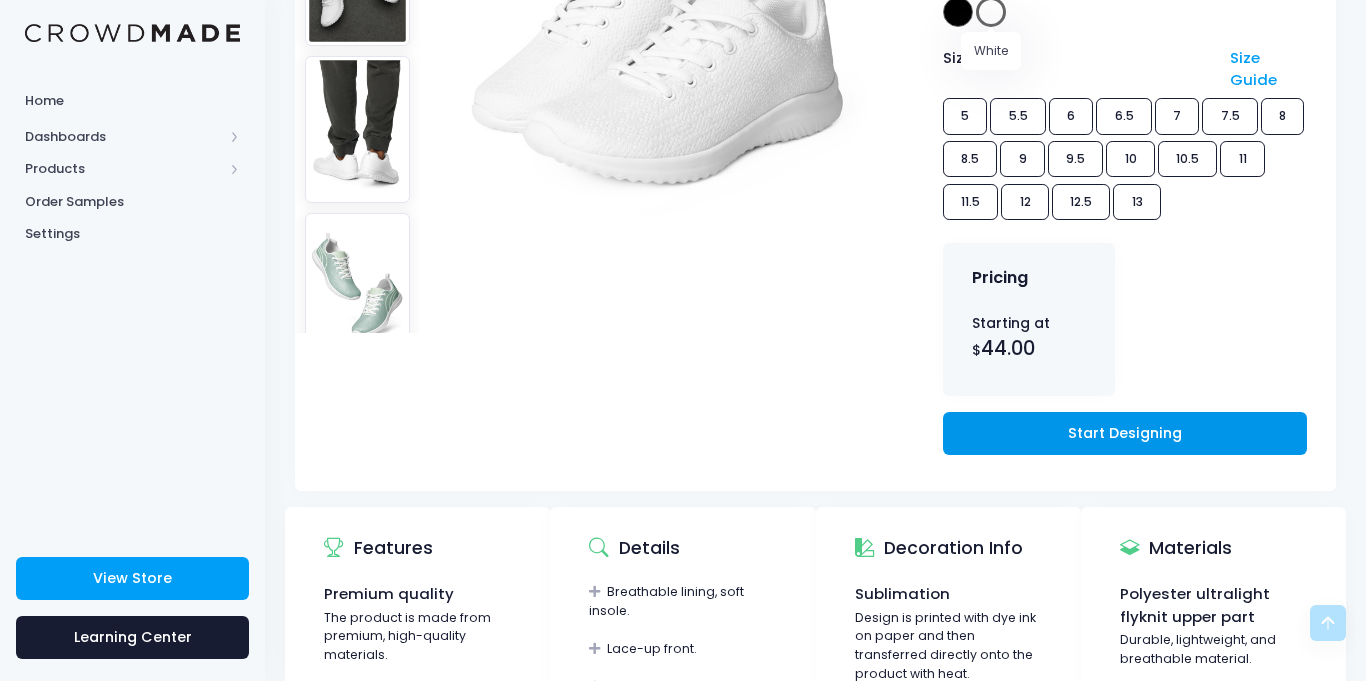 click on "Start Designing" at bounding box center [1125, 433] 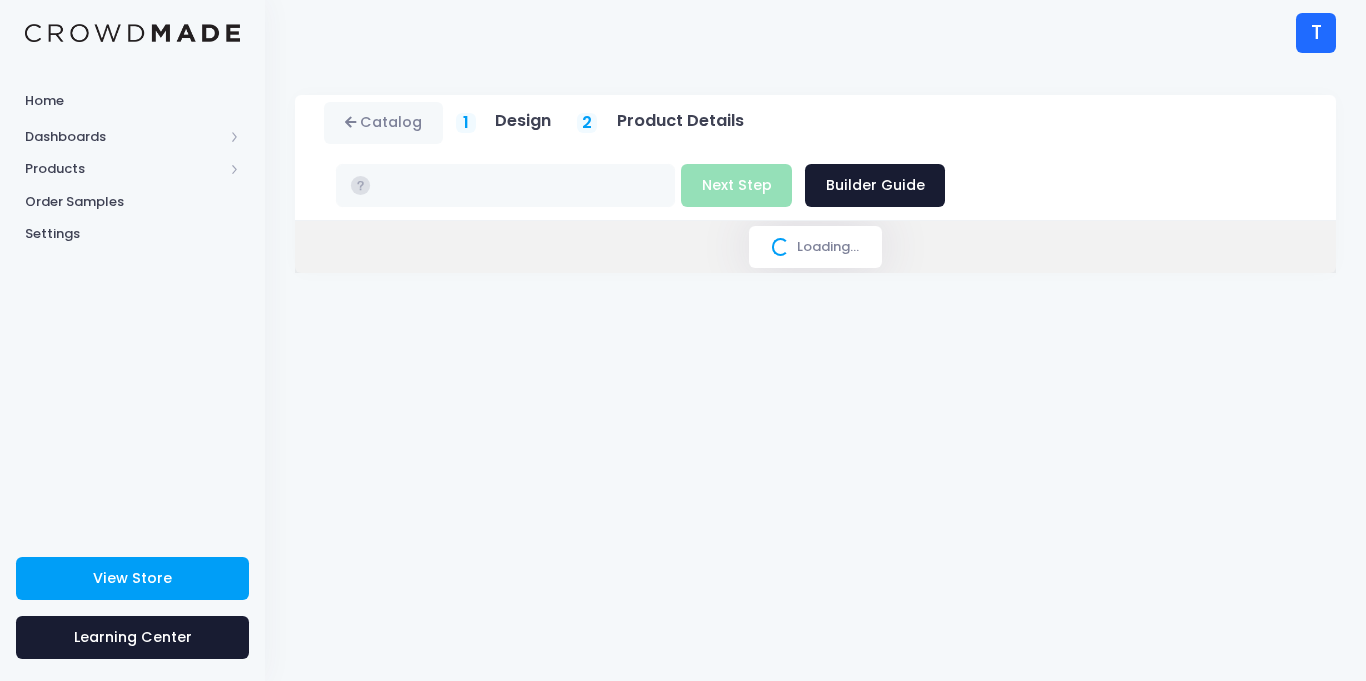 scroll, scrollTop: 0, scrollLeft: 0, axis: both 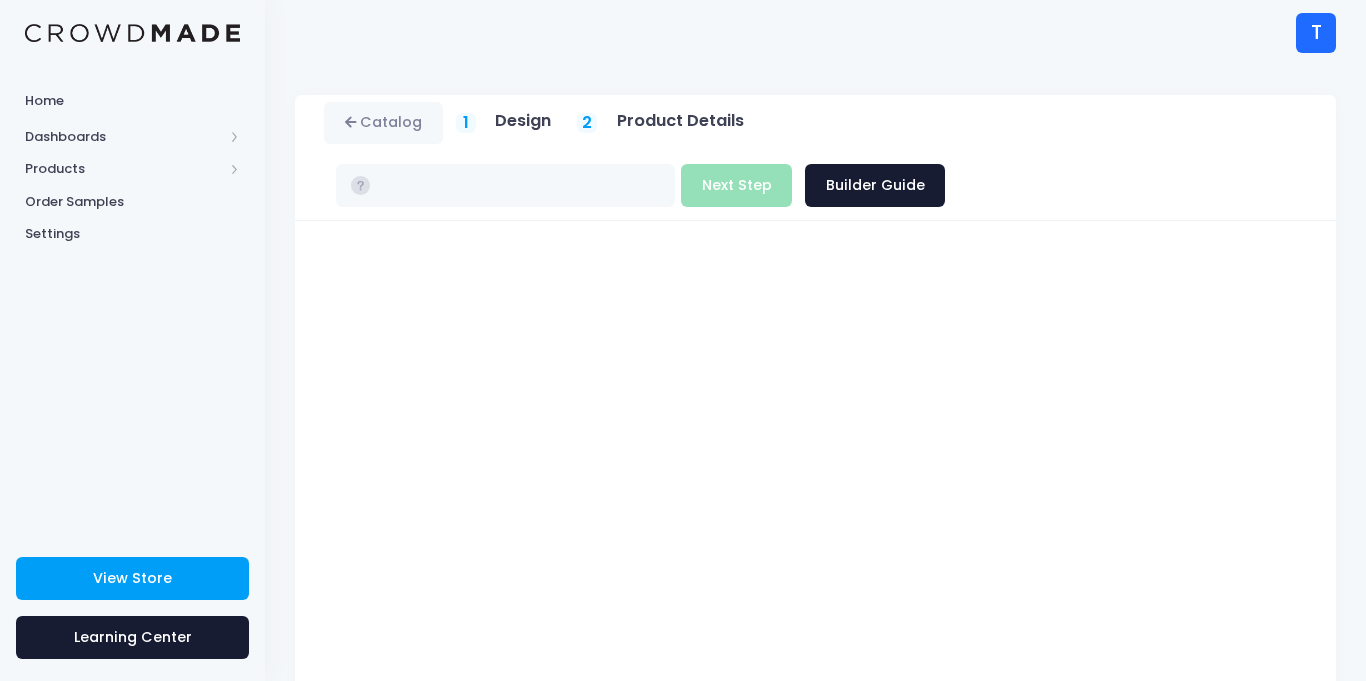 type on "$44.00" 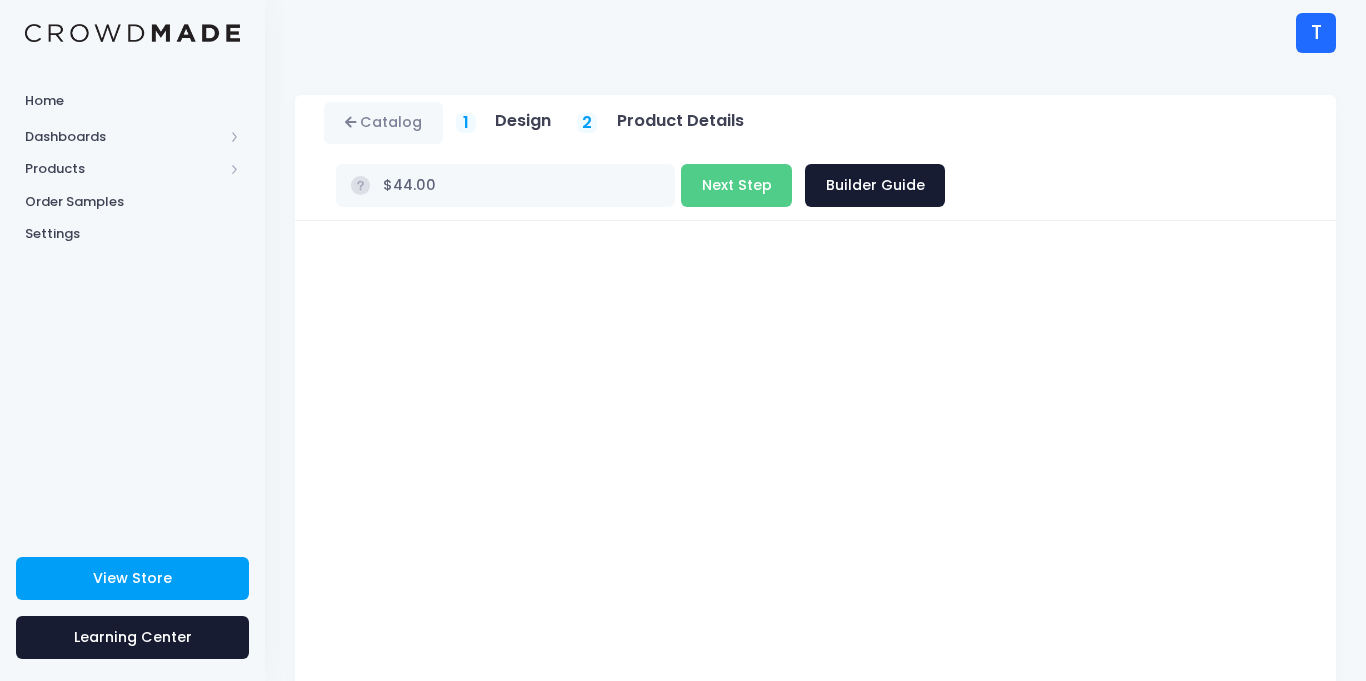 click on "Men's Athletic Shoes
Product title
Set your earnings
$
0.0
Earnings can't be less than 0.
$" at bounding box center [815, 600] 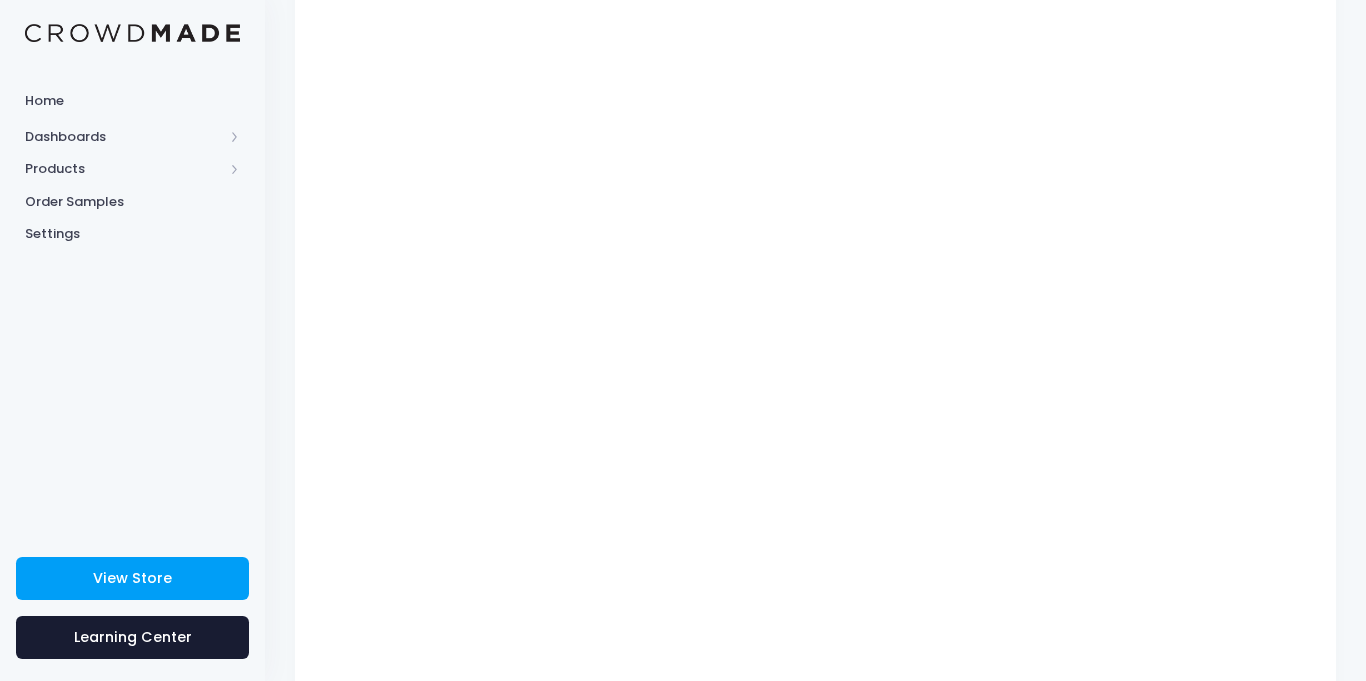 scroll, scrollTop: 260, scrollLeft: 0, axis: vertical 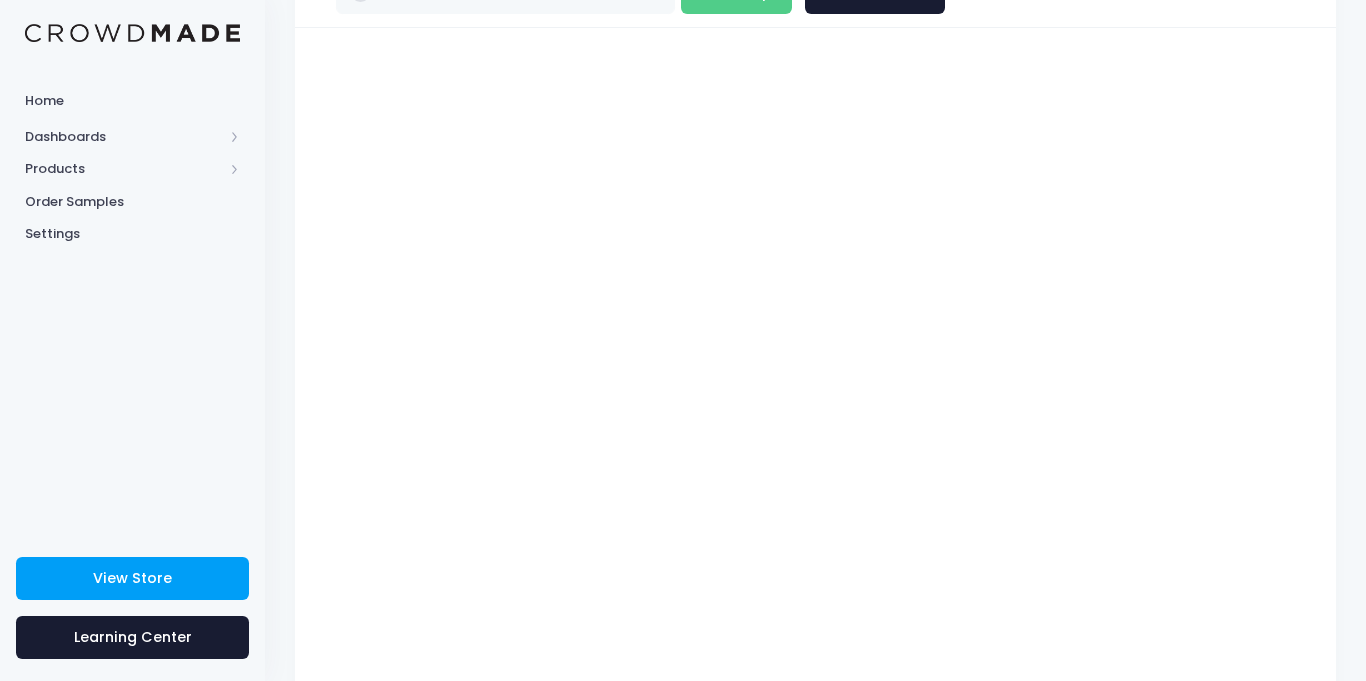 click on "Men's Athletic Shoes
Product title
Set your earnings
$
0.0
Earnings can't be less than 0.
$" at bounding box center [815, 407] 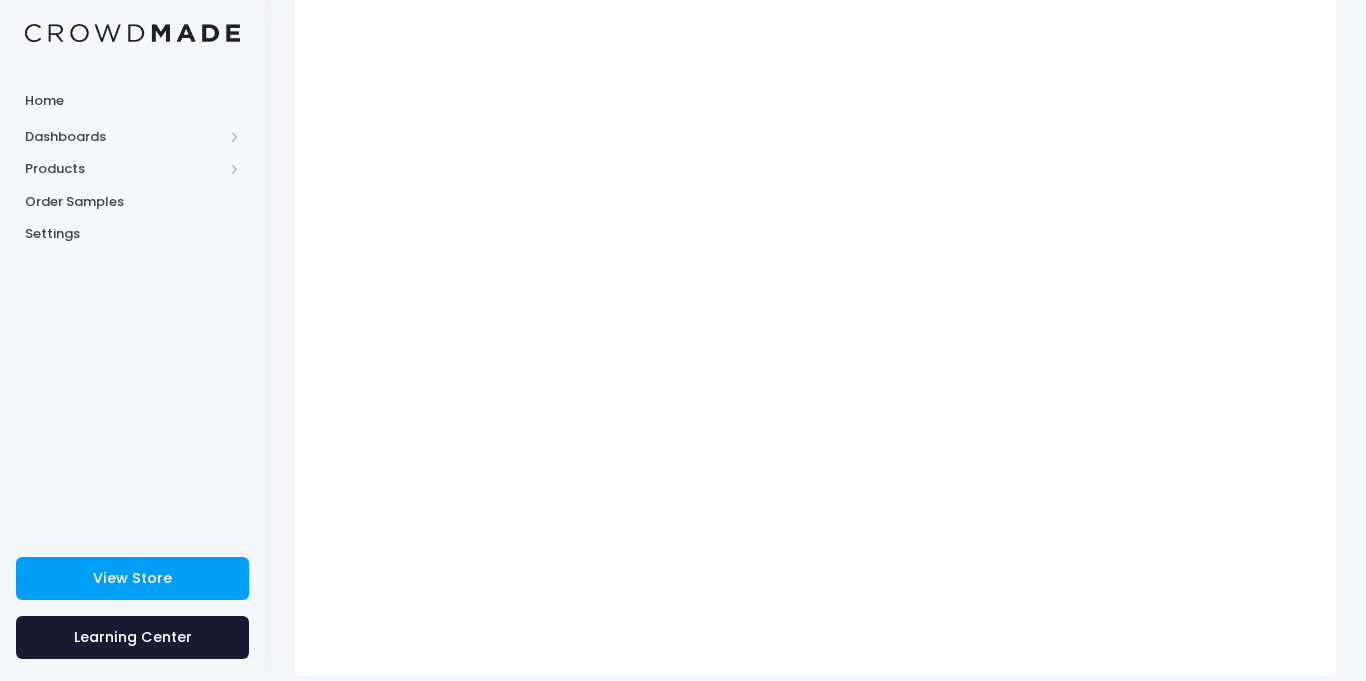scroll, scrollTop: 327, scrollLeft: 0, axis: vertical 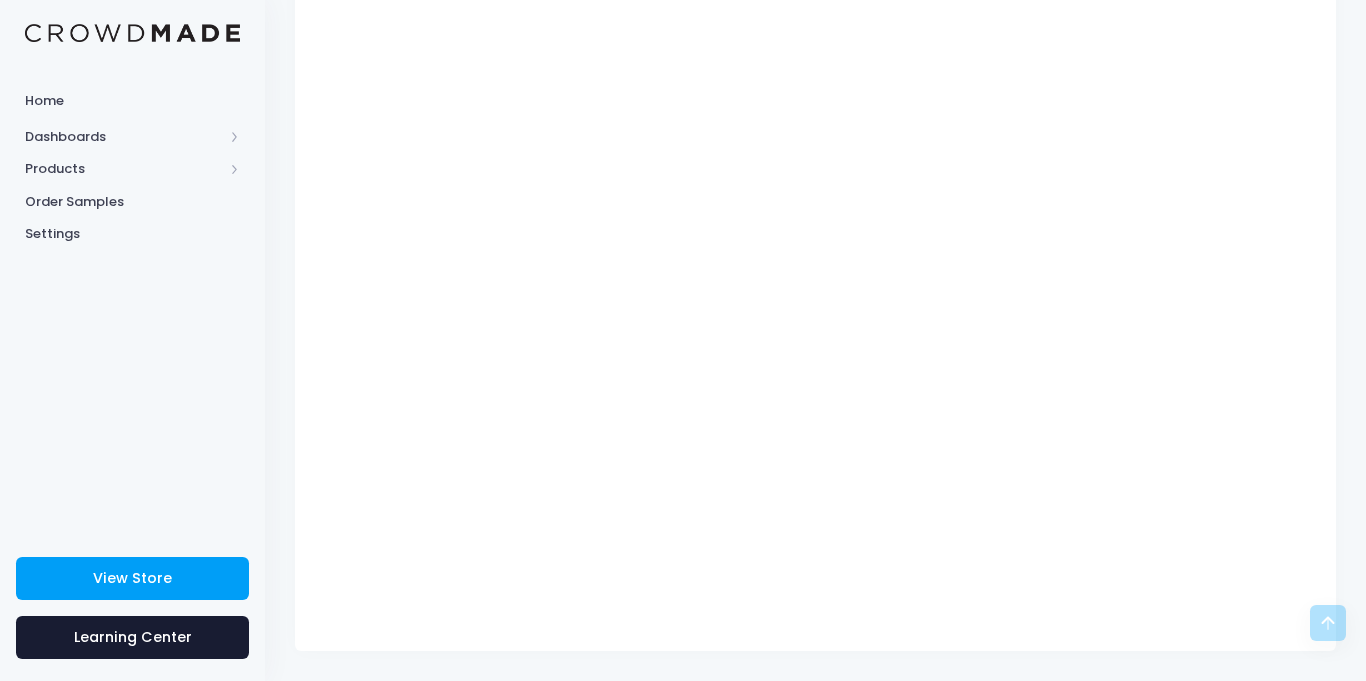 click on "Catalog
1
Design
2
$" at bounding box center [815, 209] 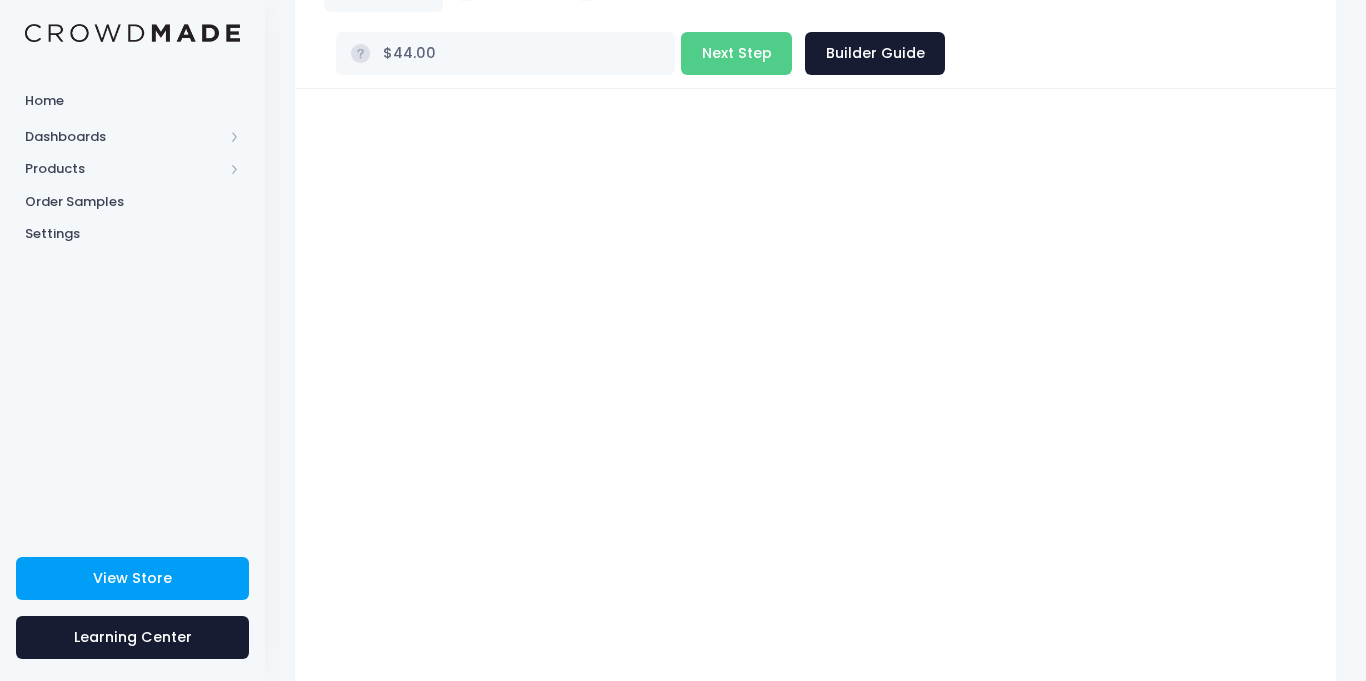 scroll, scrollTop: 129, scrollLeft: 0, axis: vertical 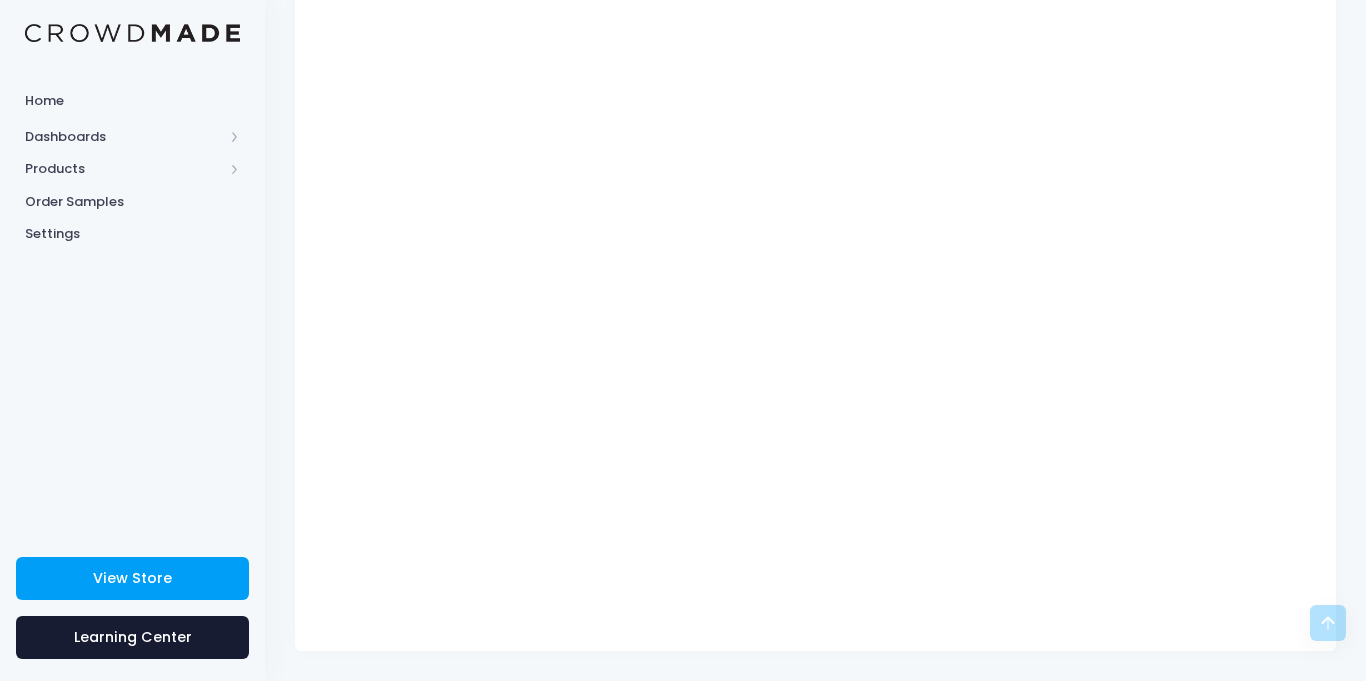 click on "Men's Athletic Shoes
Product title
Set your earnings
$
0.0
Earnings can't be less than 0.
$" at bounding box center (815, 273) 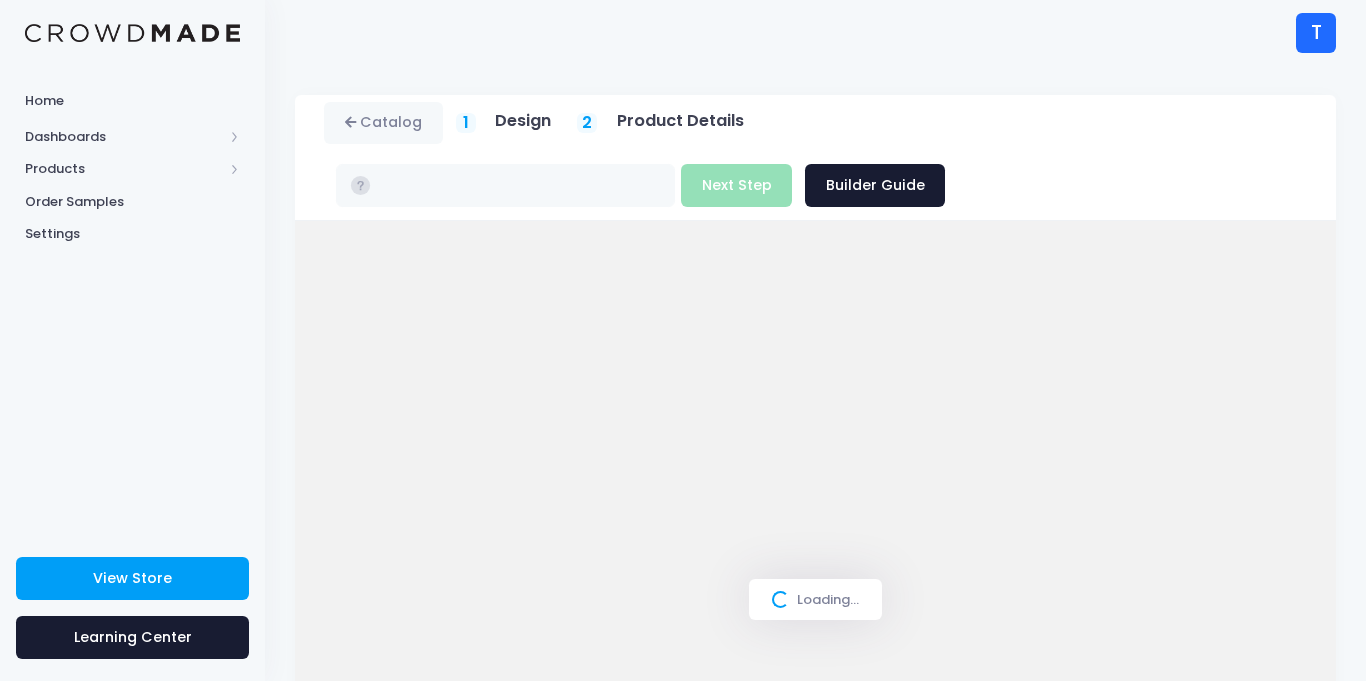 scroll, scrollTop: 0, scrollLeft: 0, axis: both 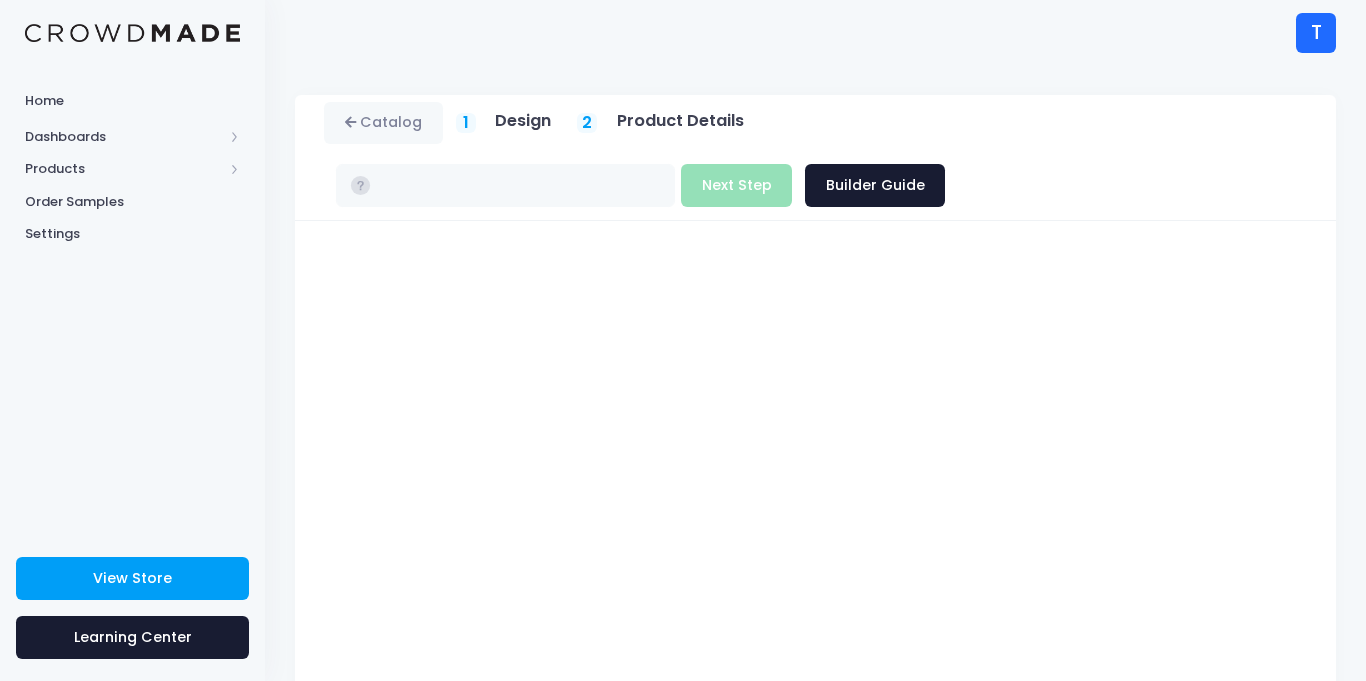 type on "$44.00" 